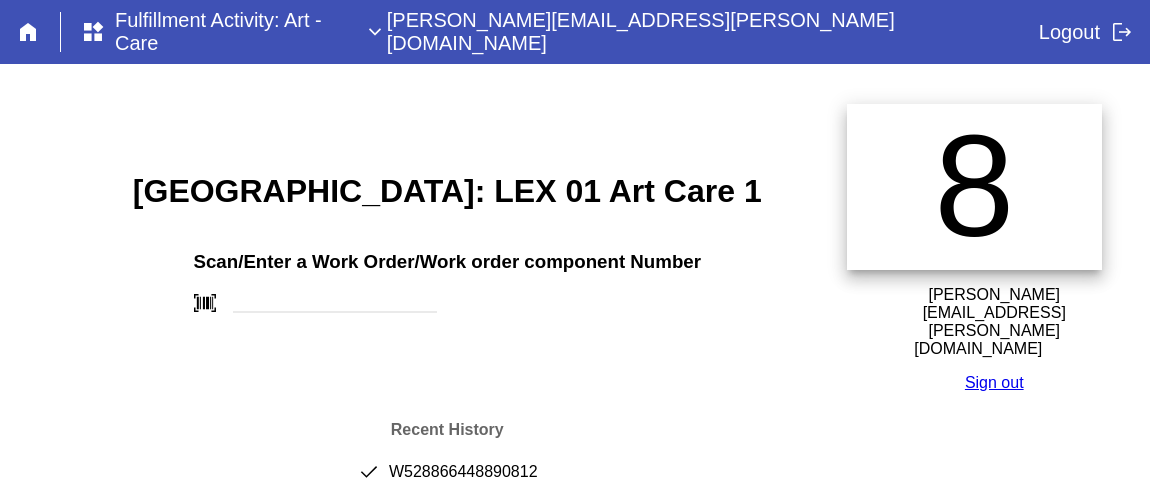 scroll, scrollTop: 35, scrollLeft: 0, axis: vertical 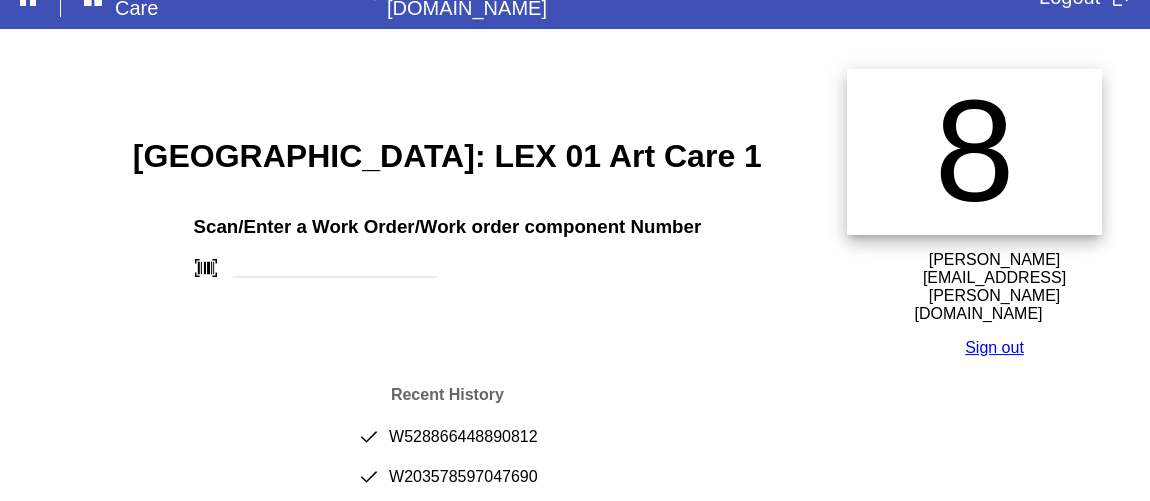 click on "Sign out" at bounding box center (994, 347) 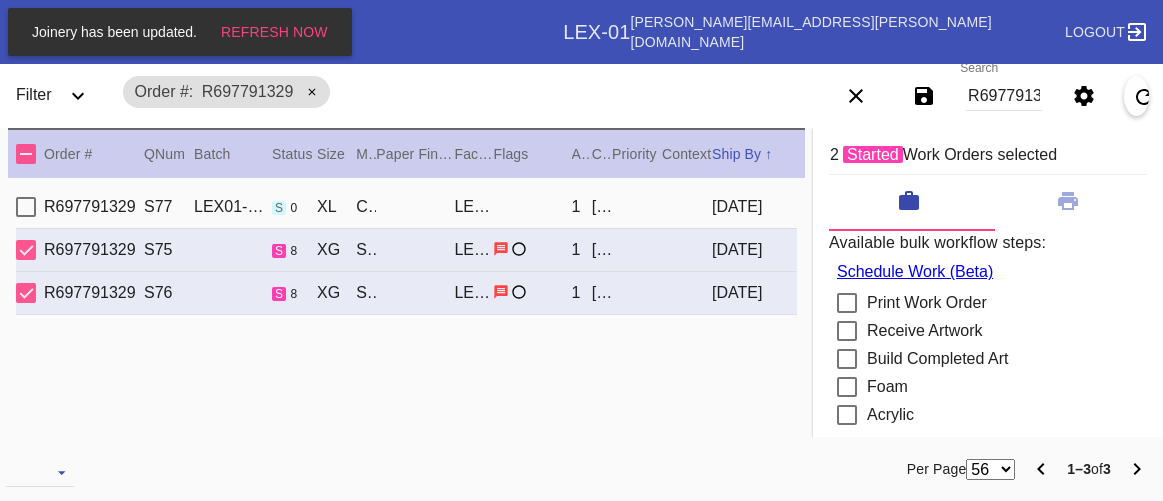 scroll, scrollTop: 0, scrollLeft: 0, axis: both 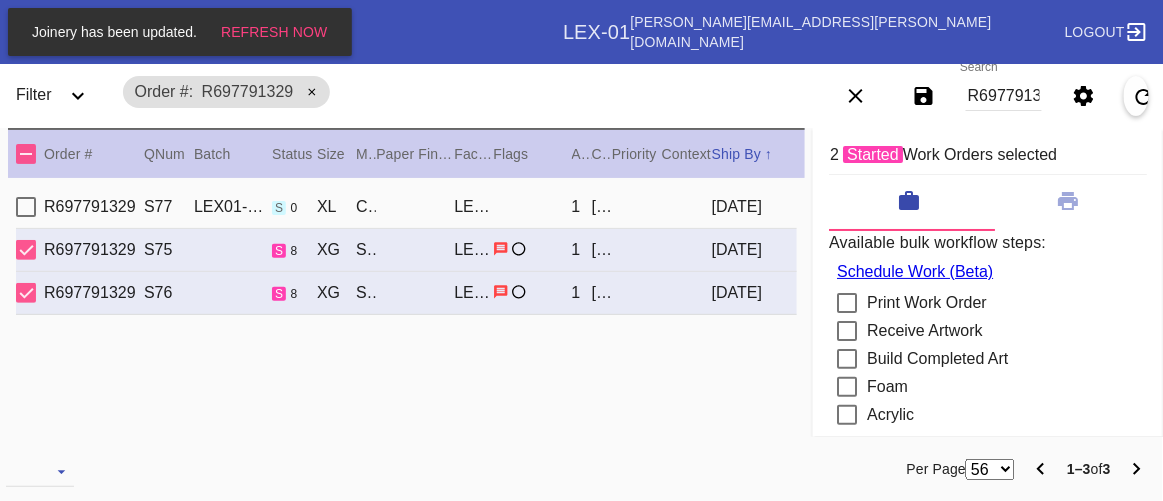 click on "Order #
R697791329" at bounding box center [451, 92] 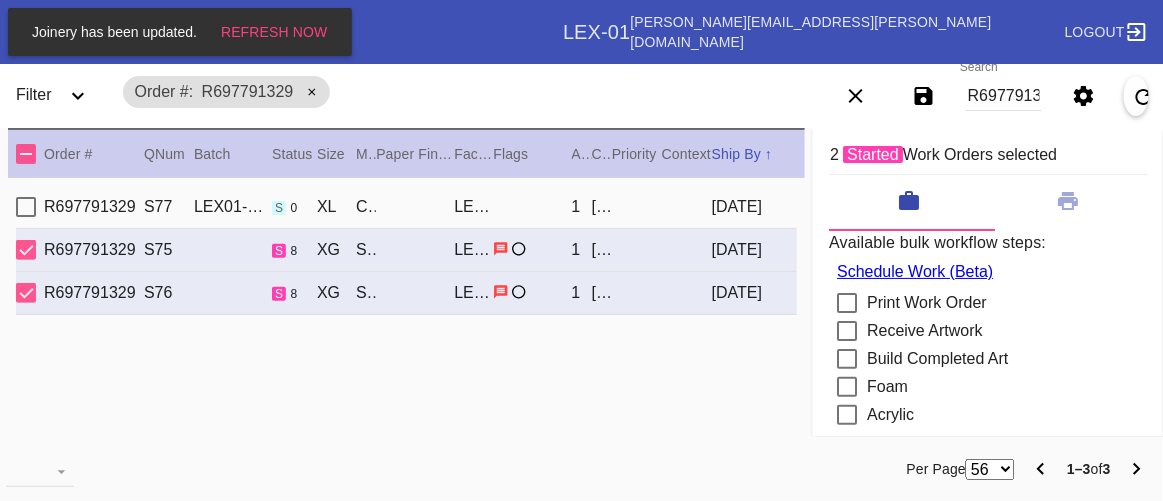 click on "R697791329 S77 LEX01-250528-012 s   0 XL Cherry (Gallery) / Dove White LEX-01 1 Stephanie McCurley
2025-05-27 R697791329 S75 s   8 XG Sonoma / No Mat LEX-01 1 Stephanie McCurley
2025-07-02 R697791329 S76 s   8 XG Sonoma / No Mat LEX-01 1 Stephanie McCurley
2025-07-02" at bounding box center [406, 325] 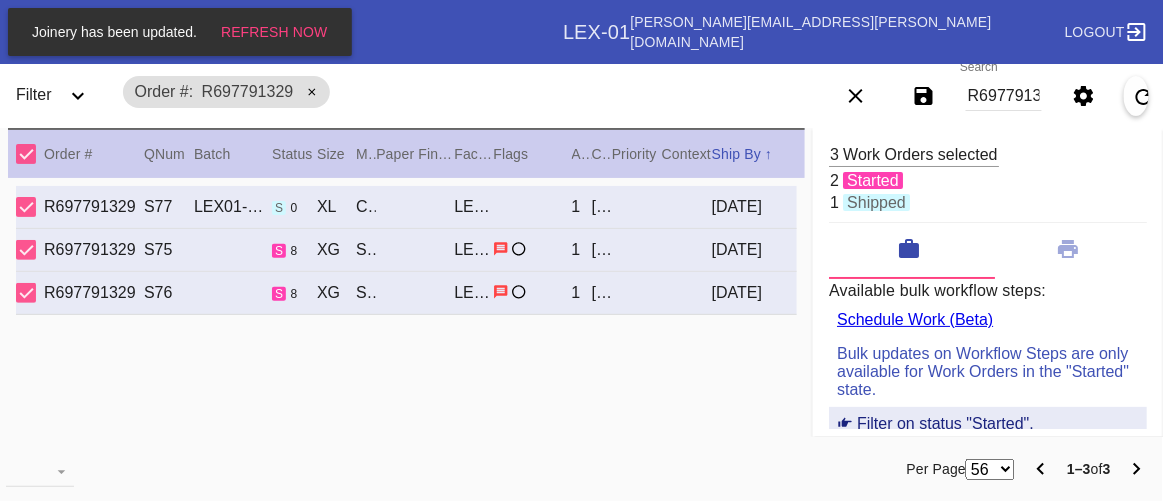 click at bounding box center [26, 154] 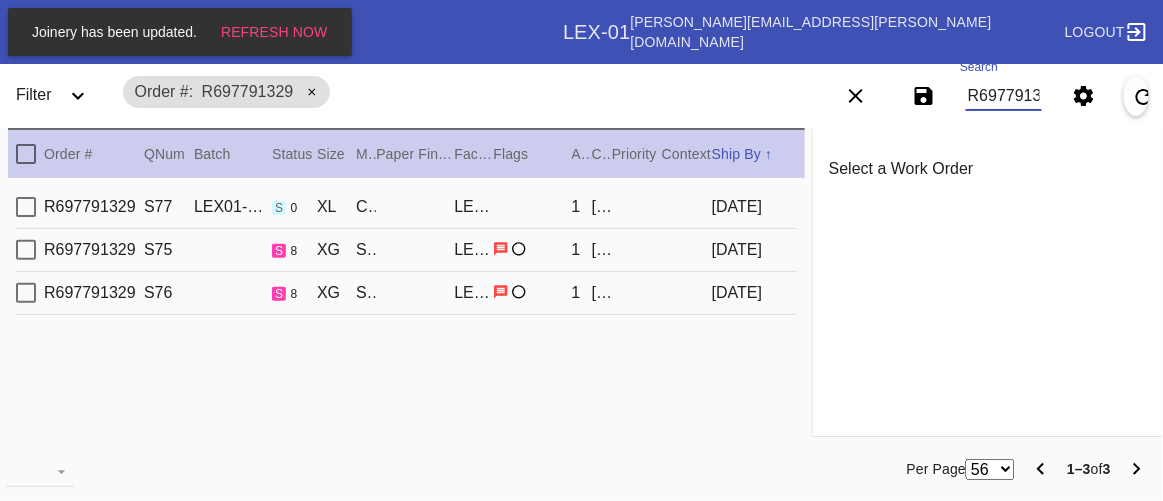 click on "R697791329" at bounding box center [1004, 96] 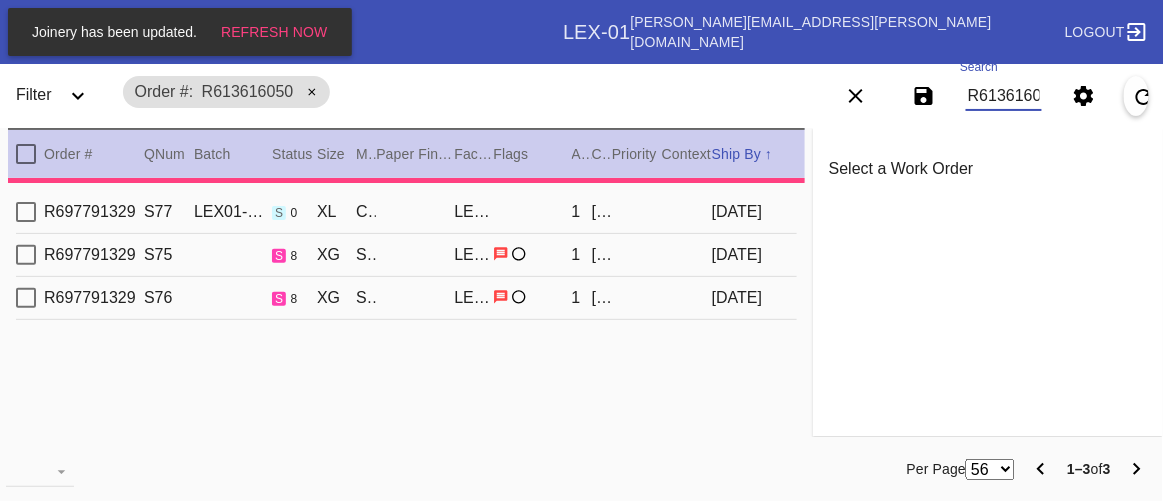 scroll, scrollTop: 39, scrollLeft: 0, axis: vertical 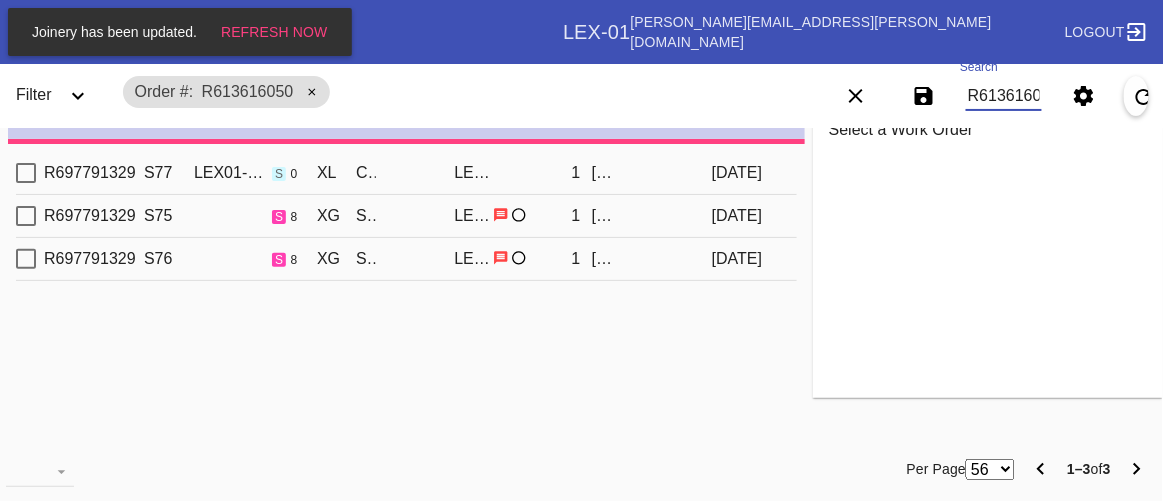 click on "Order #
R613616050" at bounding box center (451, 92) 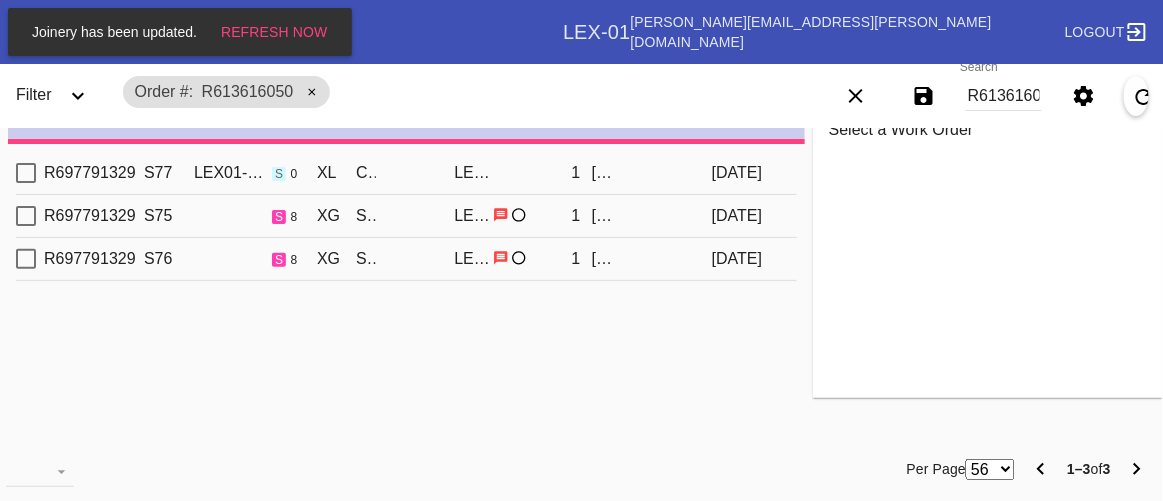 click on "Order #
R613616050" at bounding box center [451, 92] 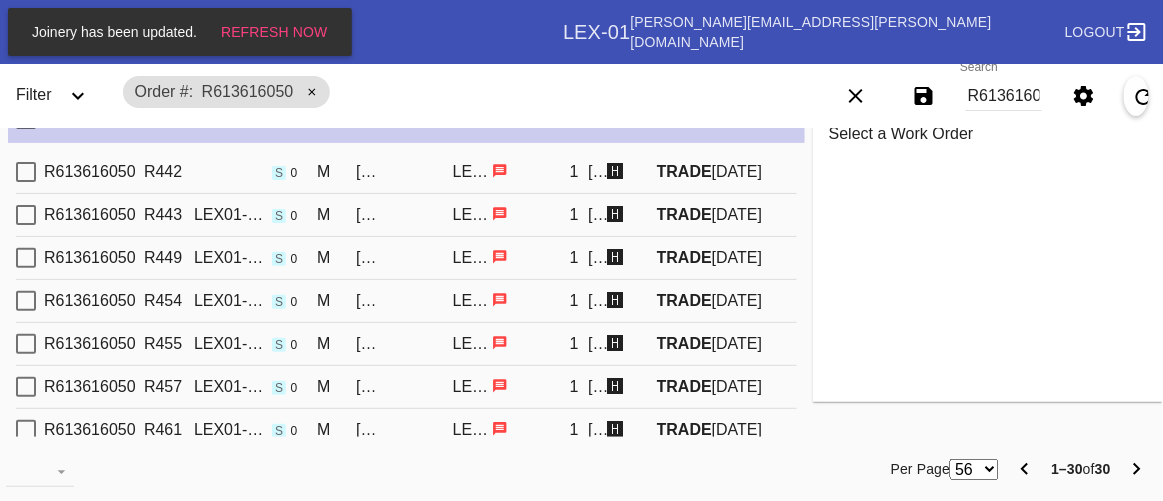 scroll, scrollTop: 35, scrollLeft: 0, axis: vertical 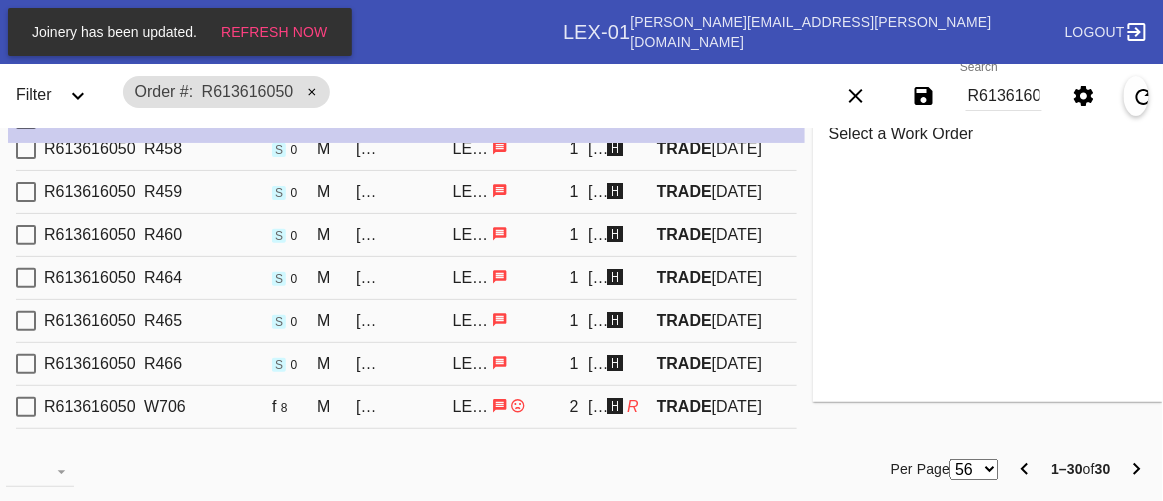 click at bounding box center [531, 406] 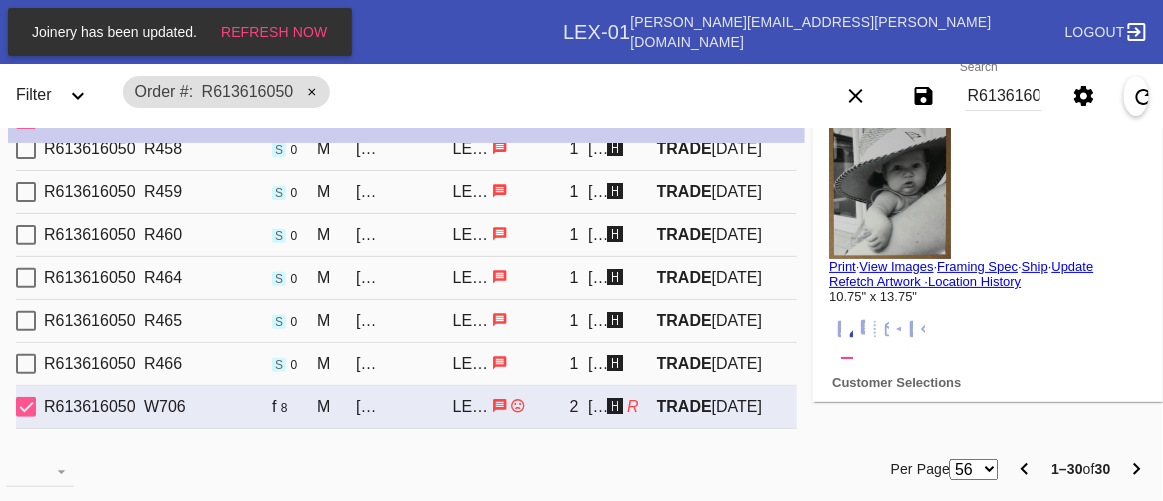 click at bounding box center (988, 184) 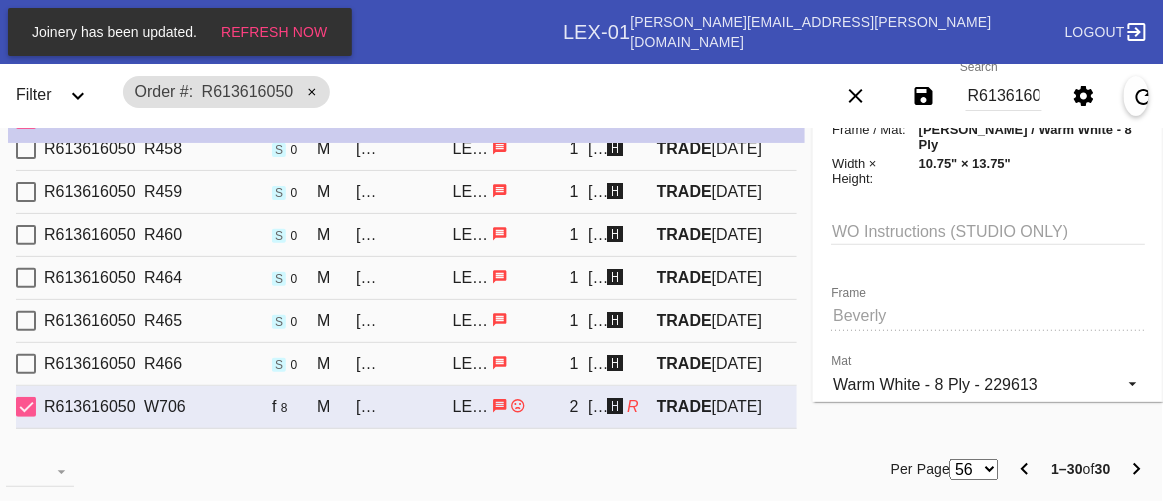 scroll, scrollTop: 181, scrollLeft: 0, axis: vertical 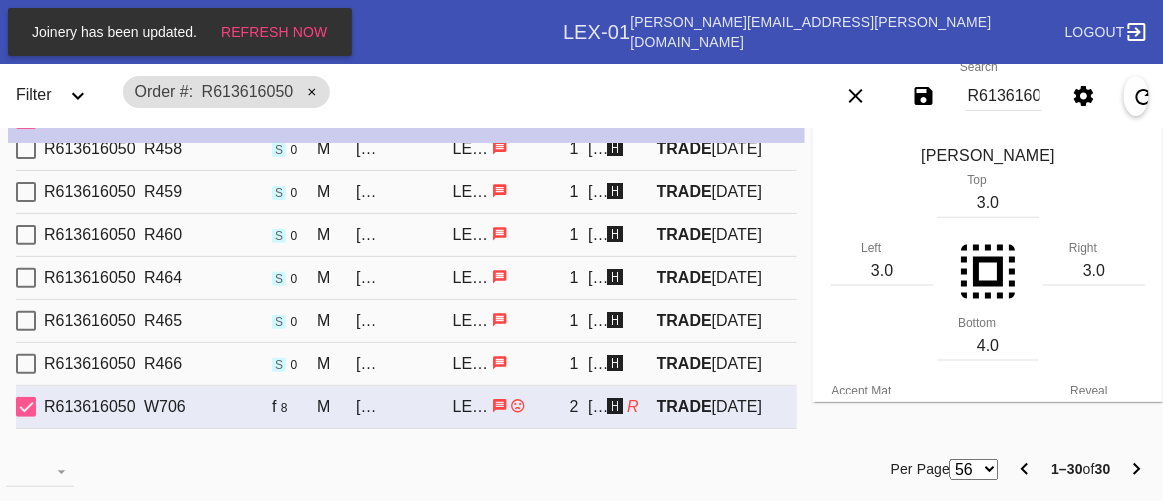 type on "Build up- Artcare" 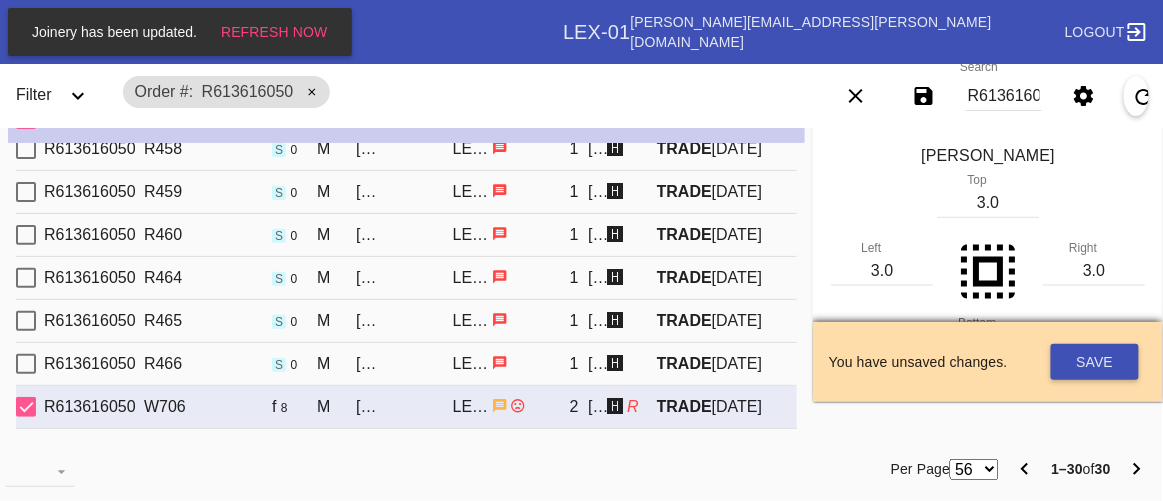 click on "Per Page   56 100 250 1–30  of  30" at bounding box center (756, 469) 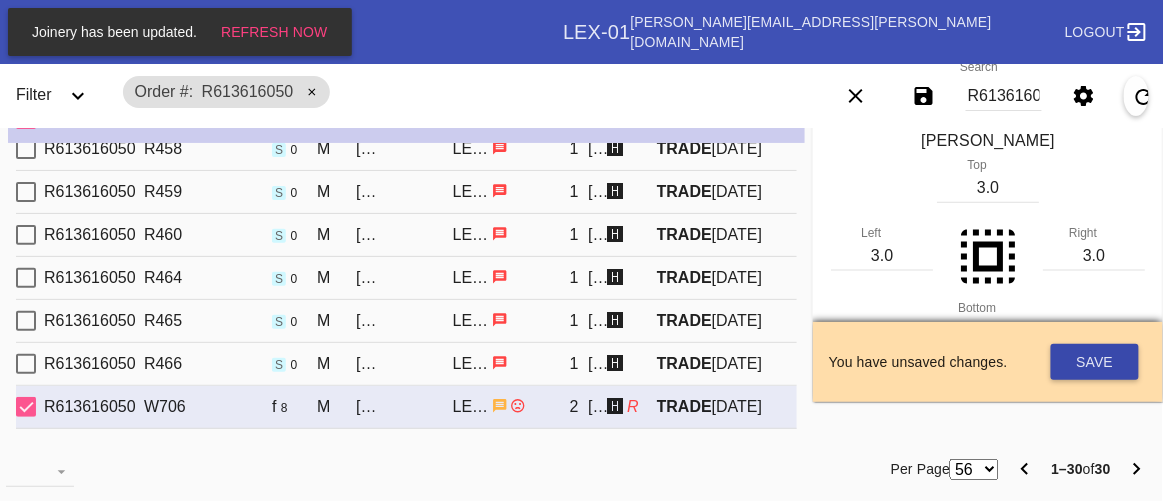 scroll, scrollTop: 545, scrollLeft: 0, axis: vertical 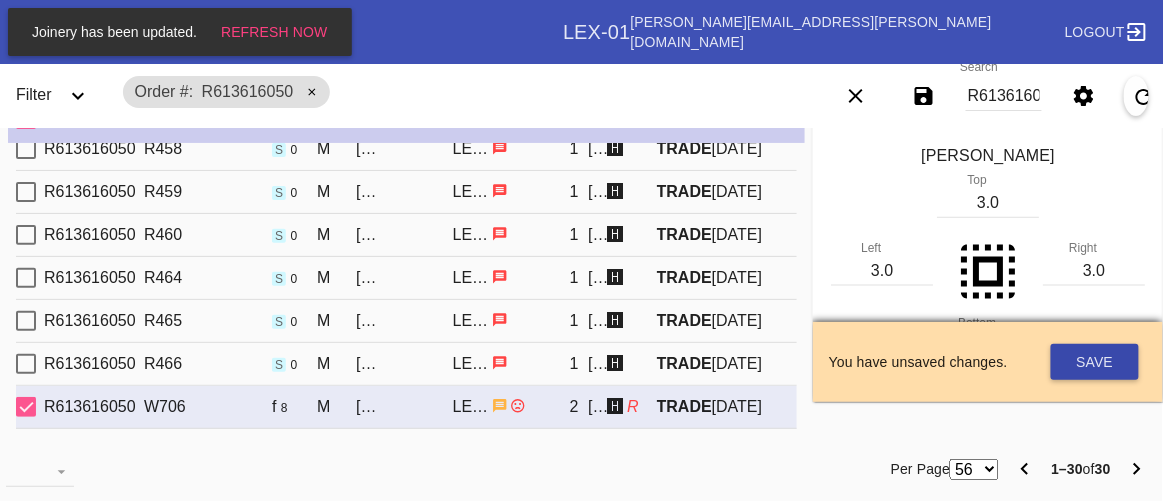 click on "Save" at bounding box center [1095, 362] 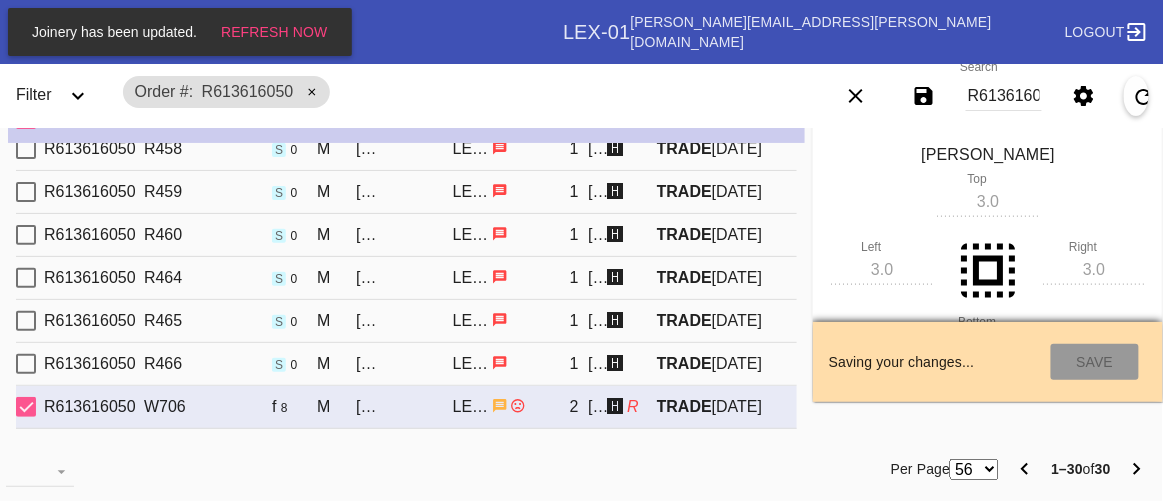 type on "6/1/2025" 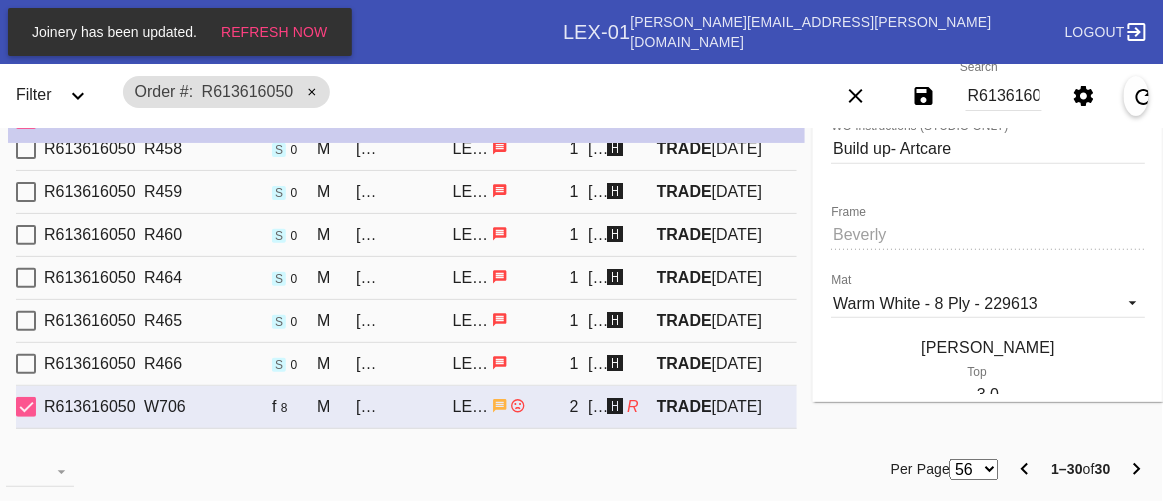 scroll, scrollTop: 0, scrollLeft: 0, axis: both 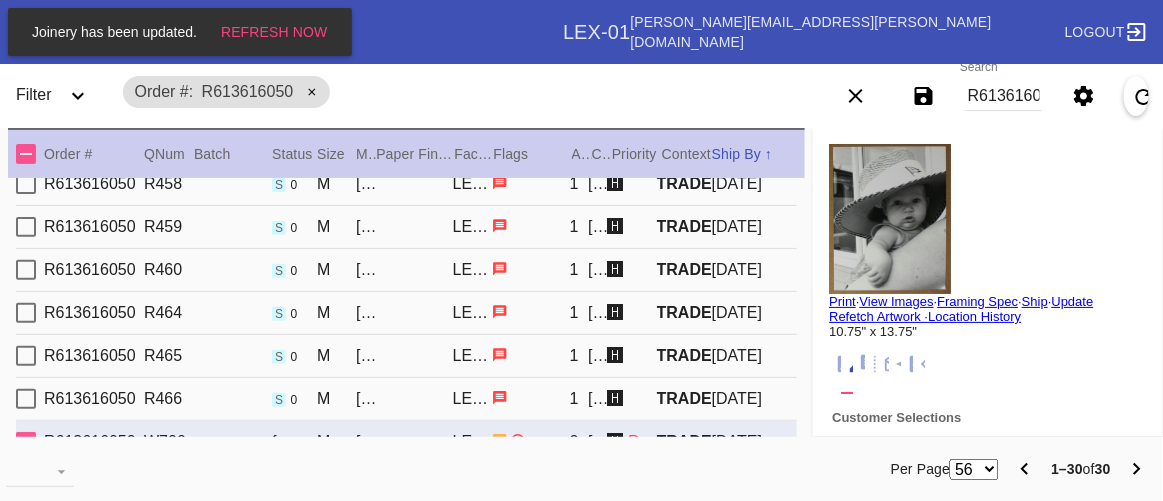 click at bounding box center [988, 219] 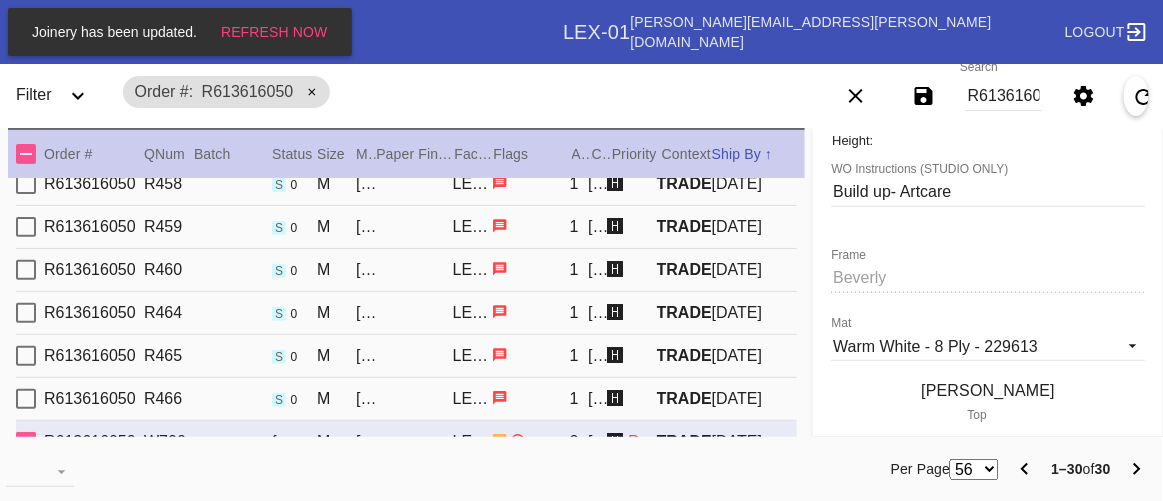 scroll, scrollTop: 363, scrollLeft: 0, axis: vertical 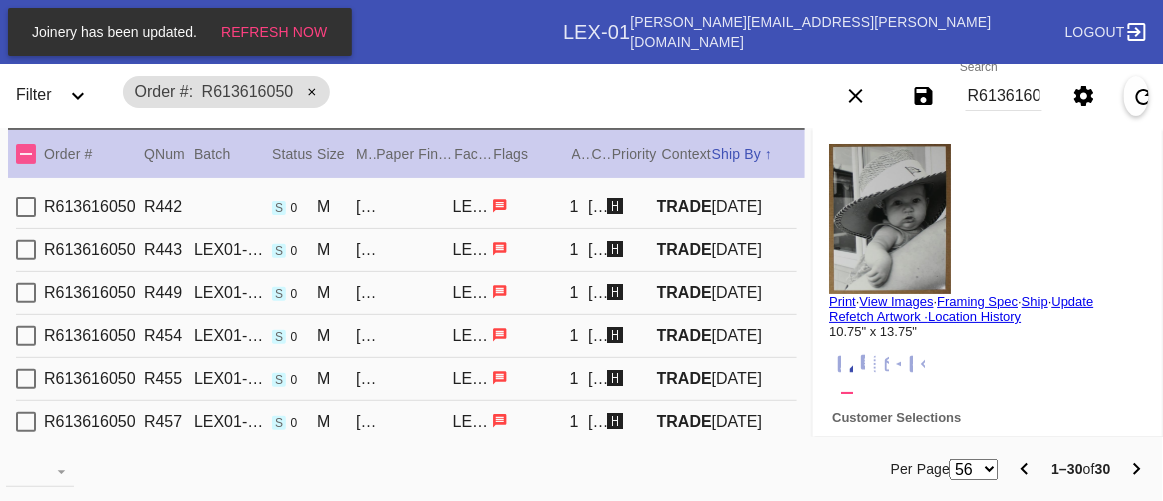 click on "Print" at bounding box center [842, 301] 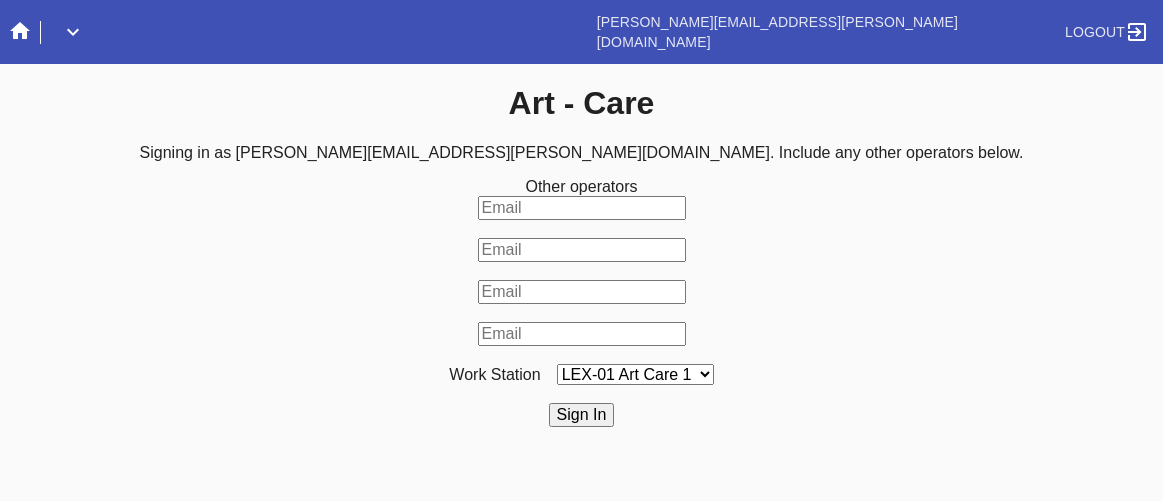 scroll, scrollTop: 0, scrollLeft: 0, axis: both 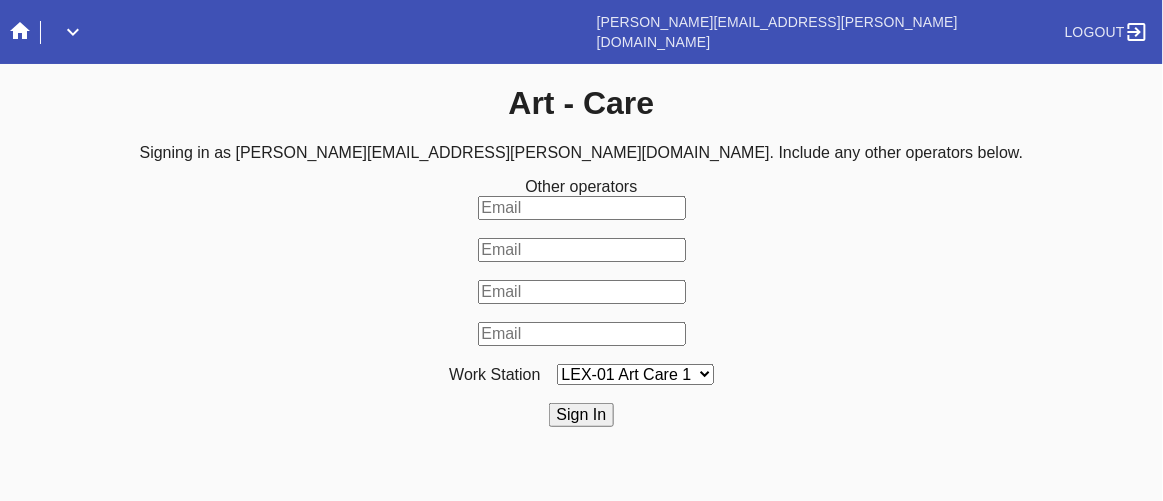 click on "Sign In" at bounding box center [582, 415] 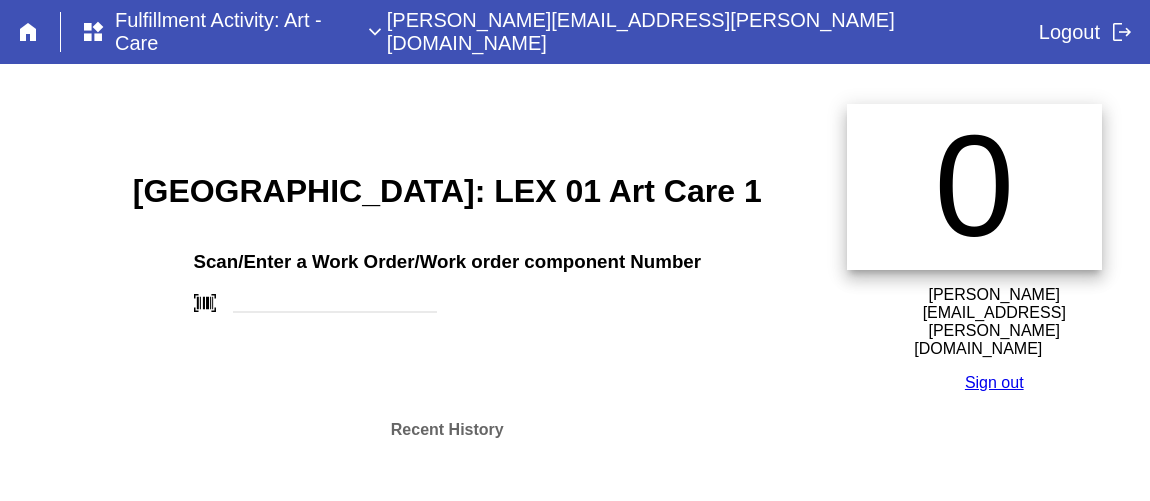 scroll, scrollTop: 0, scrollLeft: 0, axis: both 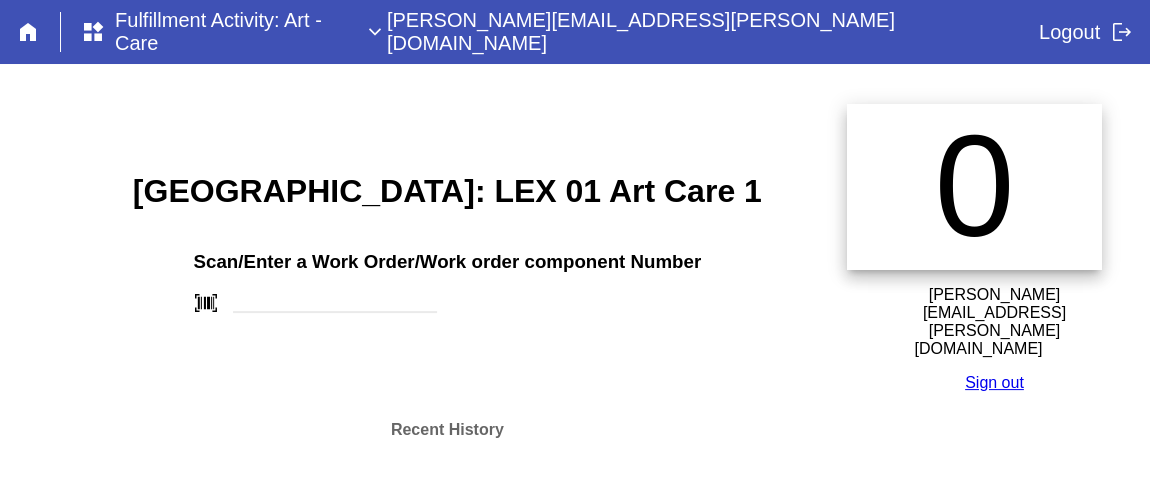 click on "Richmond: LEX 01 Art Care 1 Scan/Enter a Work Order/Work order component Number barcode_scanner Recent History" at bounding box center [447, 306] 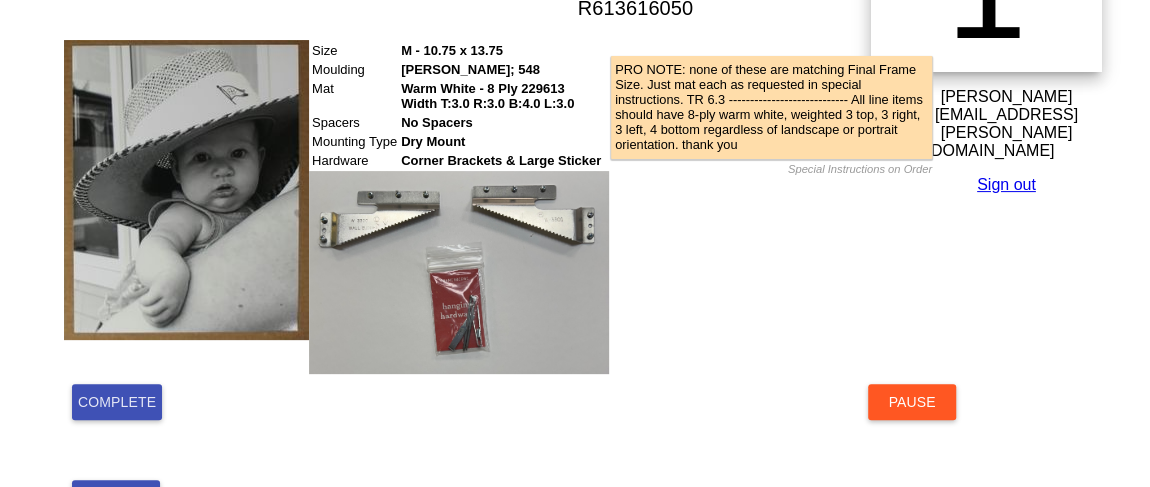 scroll, scrollTop: 336, scrollLeft: 0, axis: vertical 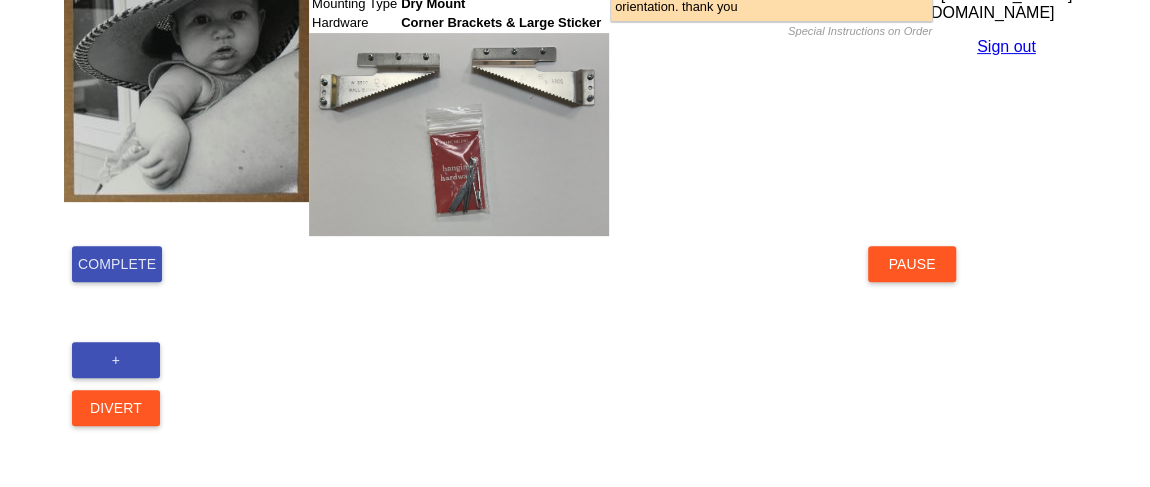 click on "Complete" at bounding box center [117, 264] 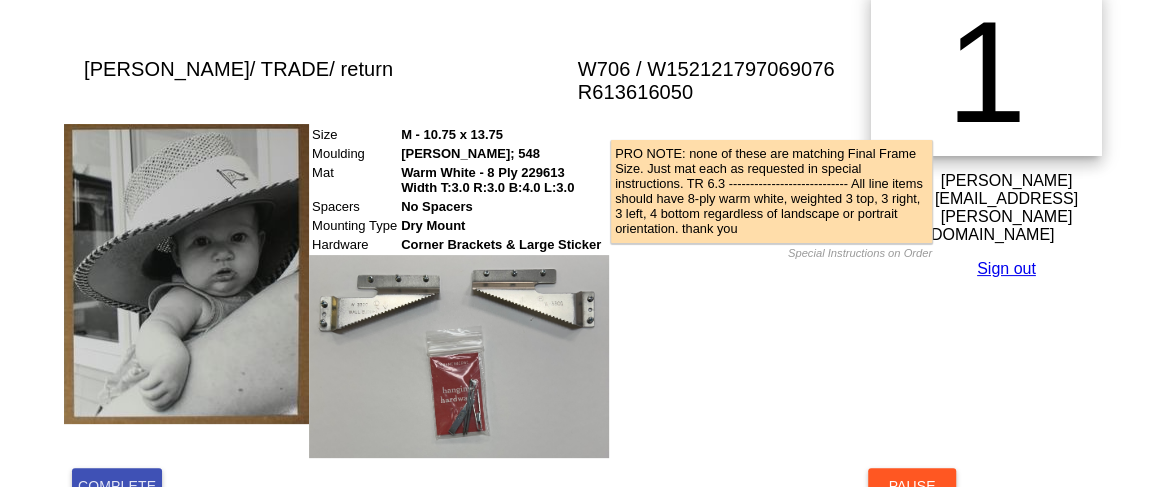click at bounding box center [186, 274] 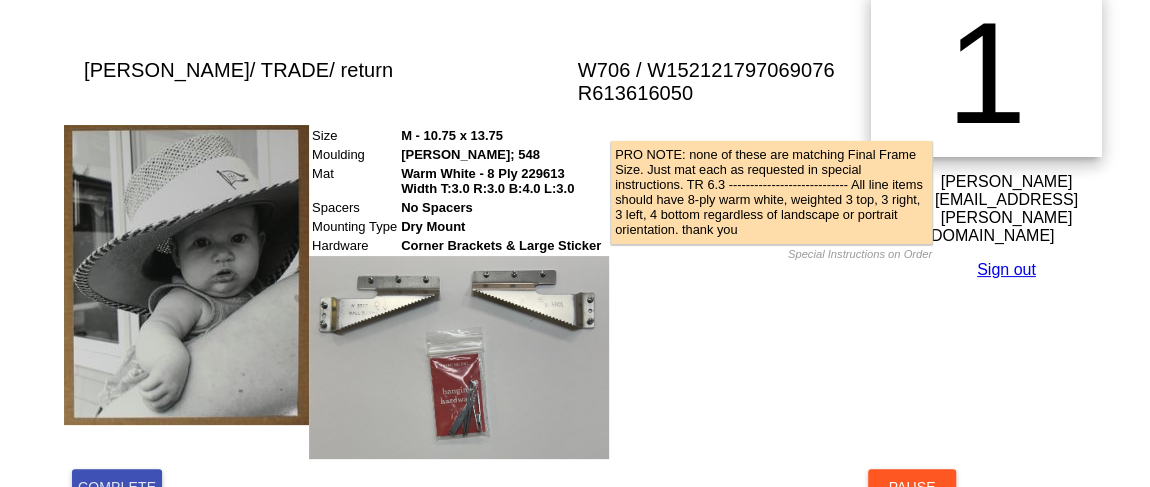 scroll, scrollTop: 154, scrollLeft: 0, axis: vertical 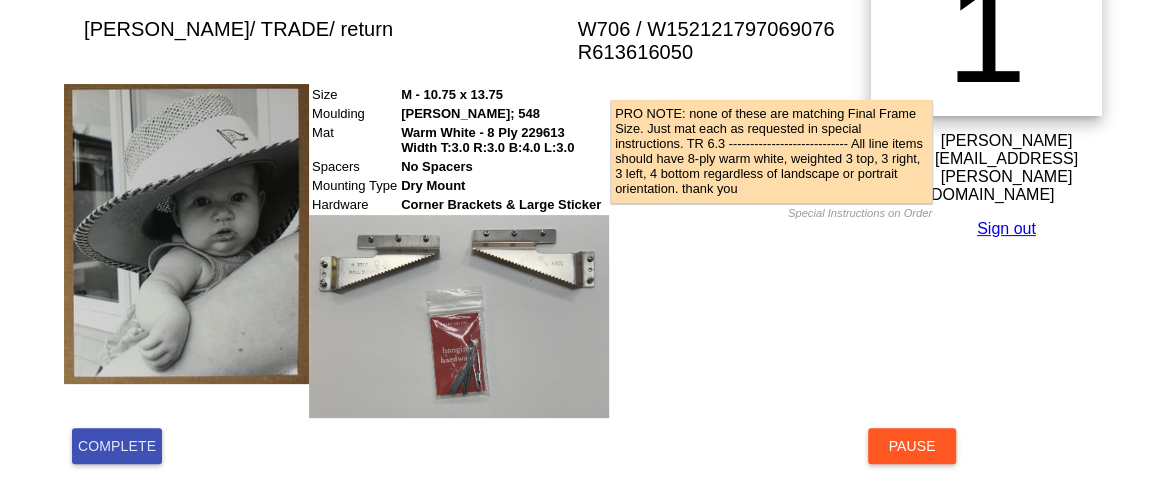 click on "Complete" at bounding box center [117, 446] 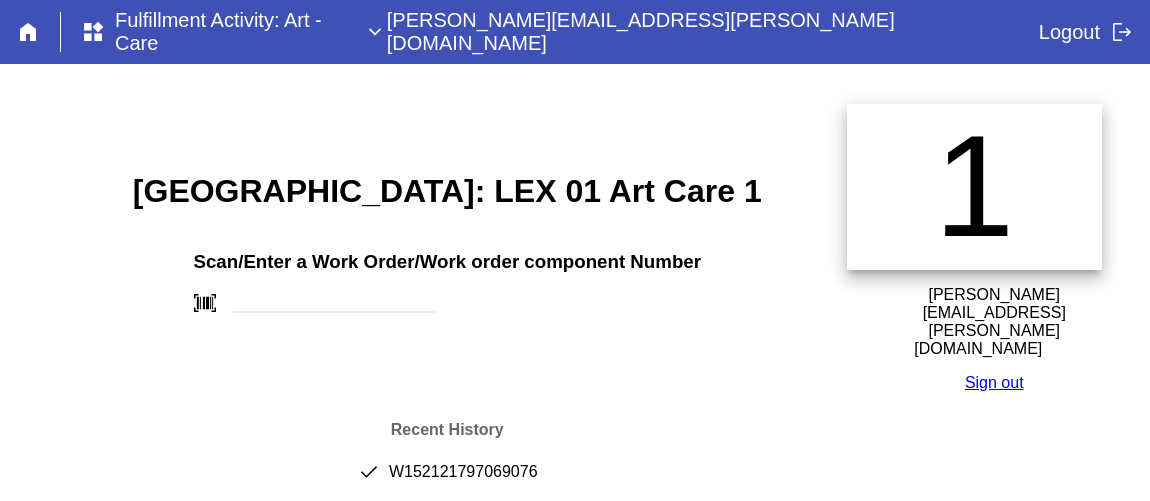 scroll, scrollTop: 0, scrollLeft: 0, axis: both 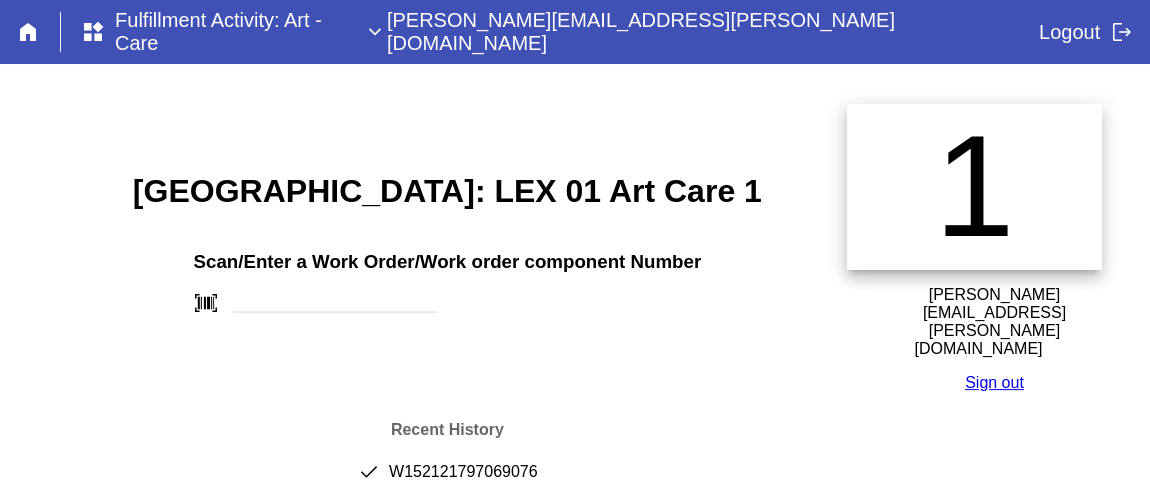 click on "done W152121797069076" at bounding box center (447, 480) 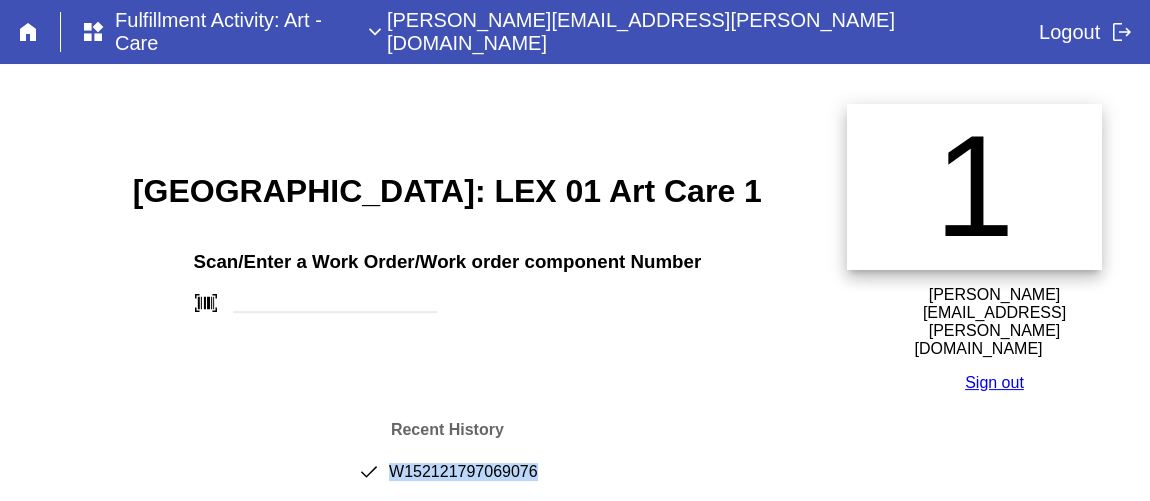 click on "done W152121797069076" at bounding box center [447, 480] 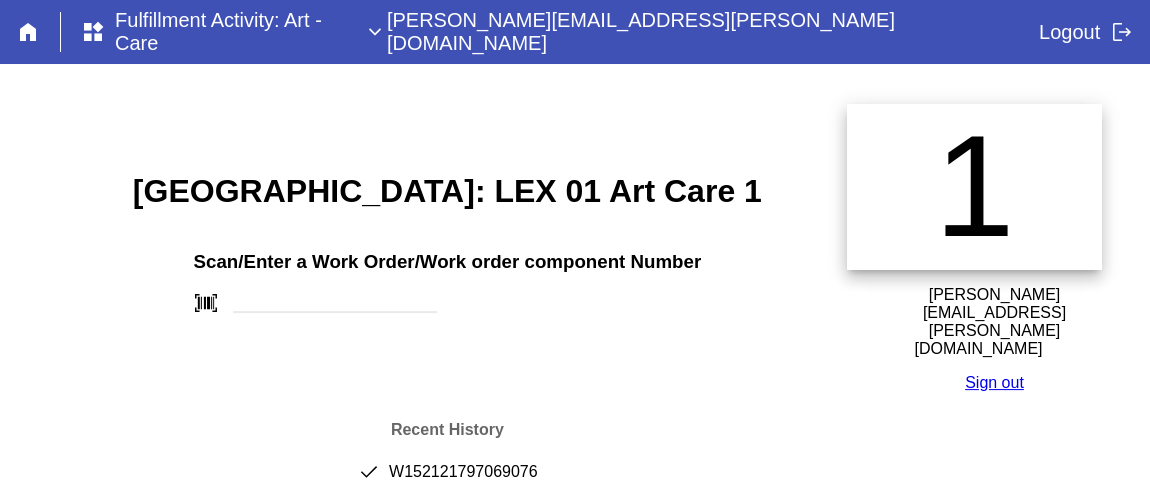 click on "Richmond: LEX 01 Art Care 1 Scan/Enter a Work Order/Work order component Number barcode_scanner Recent History done W152121797069076" at bounding box center [447, 326] 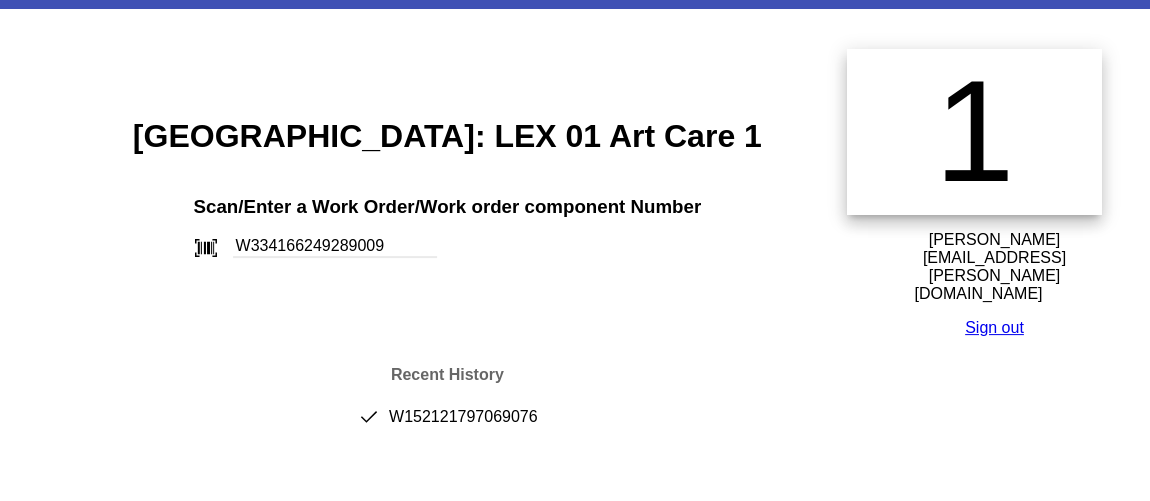 type on "W334166249289009" 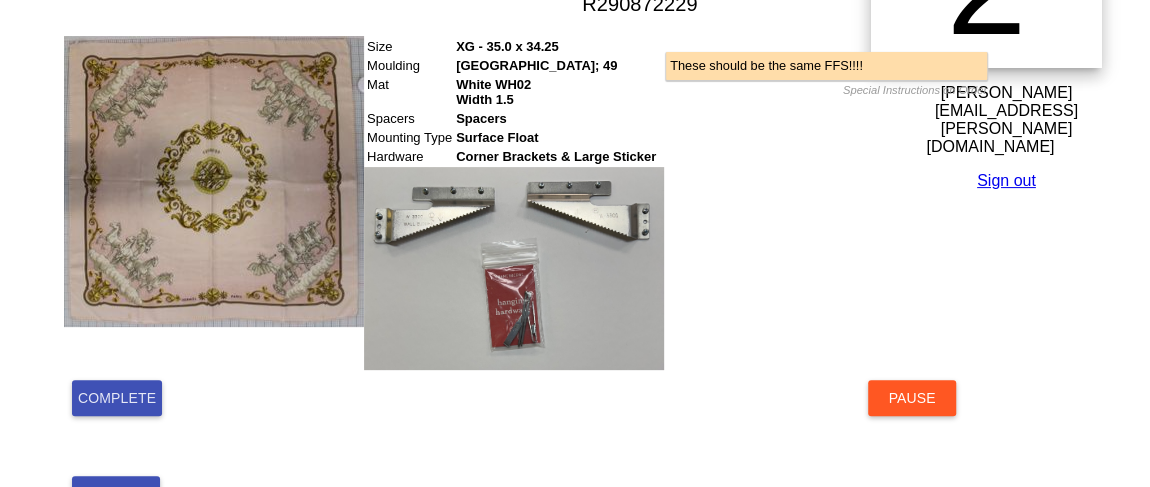scroll, scrollTop: 336, scrollLeft: 0, axis: vertical 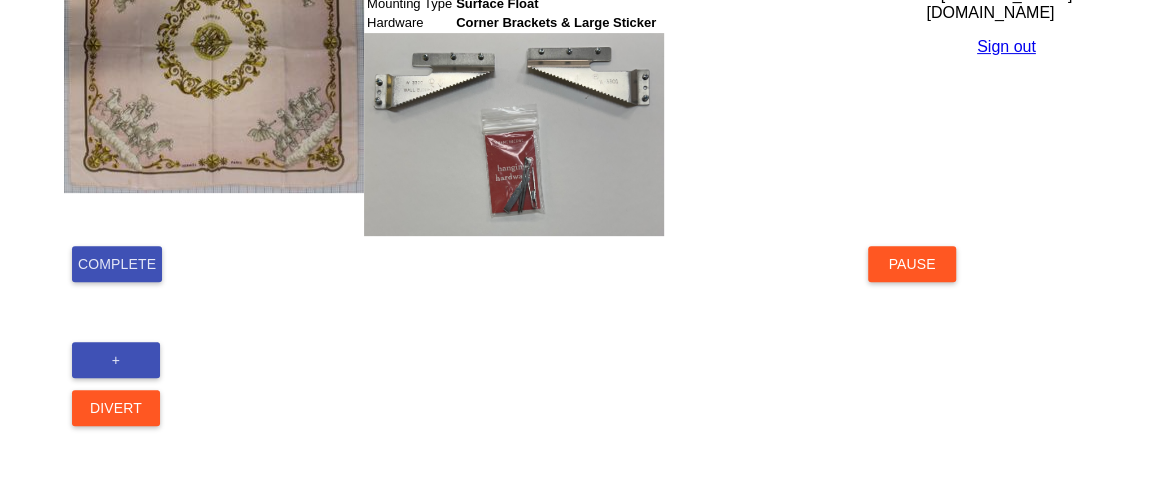 click on "Complete" at bounding box center [117, 264] 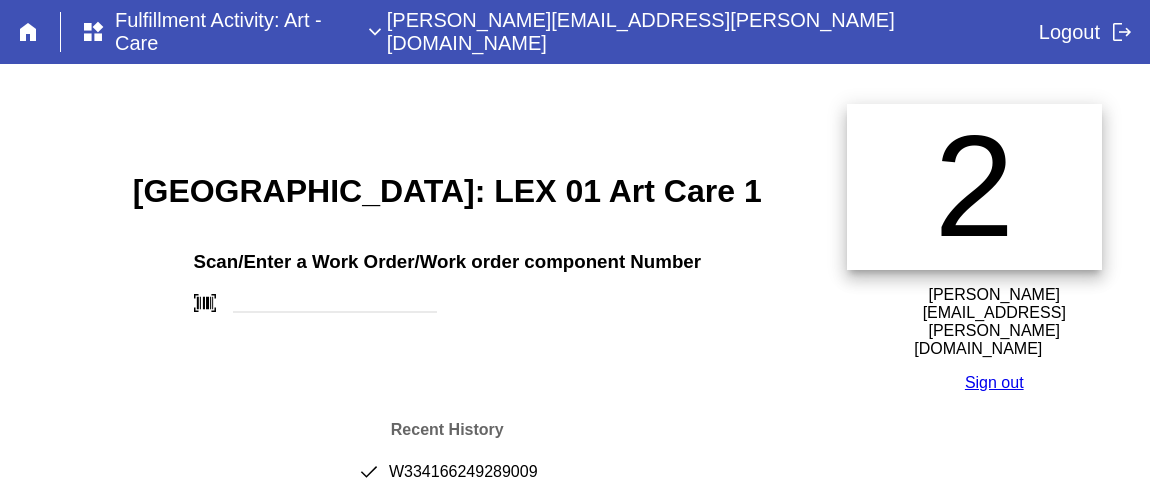 scroll, scrollTop: 0, scrollLeft: 0, axis: both 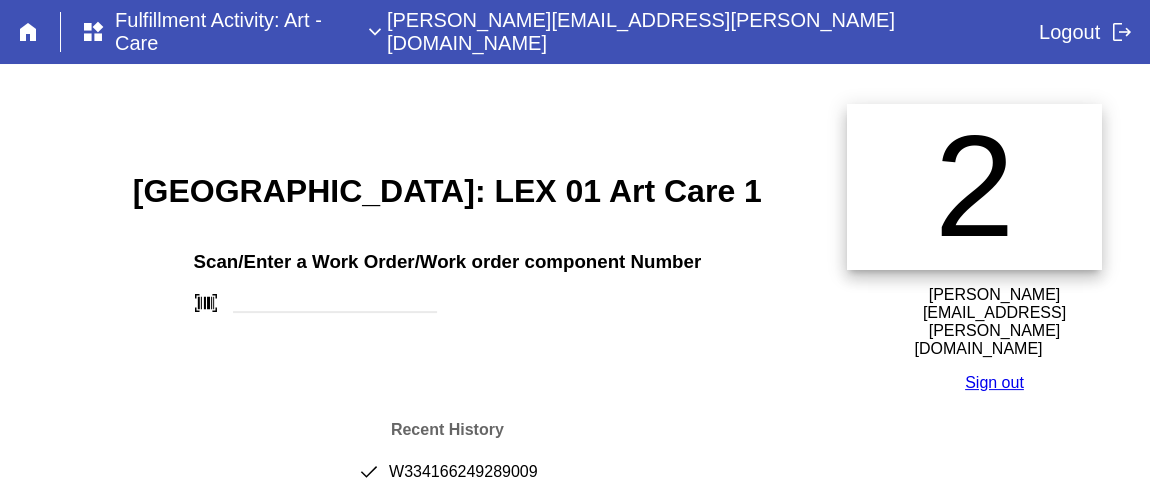 click on "done W334166249289009" at bounding box center [447, 480] 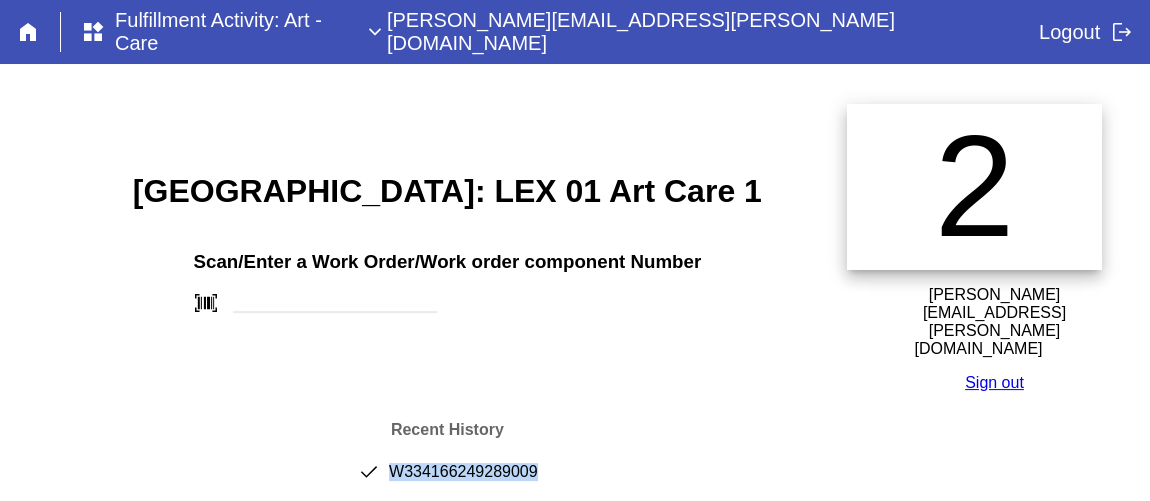 click on "done W334166249289009" at bounding box center (447, 480) 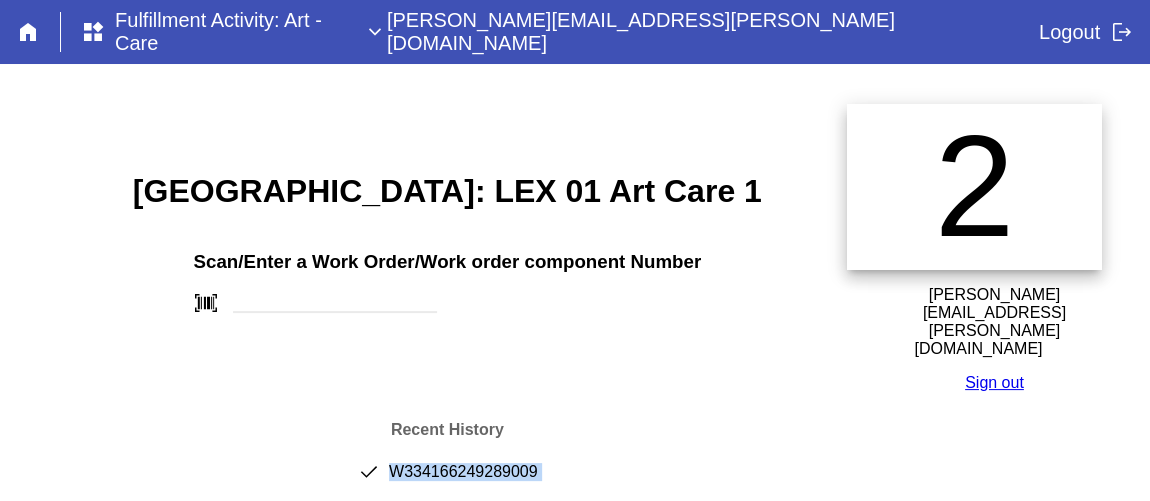 click on "done W334166249289009" at bounding box center (447, 480) 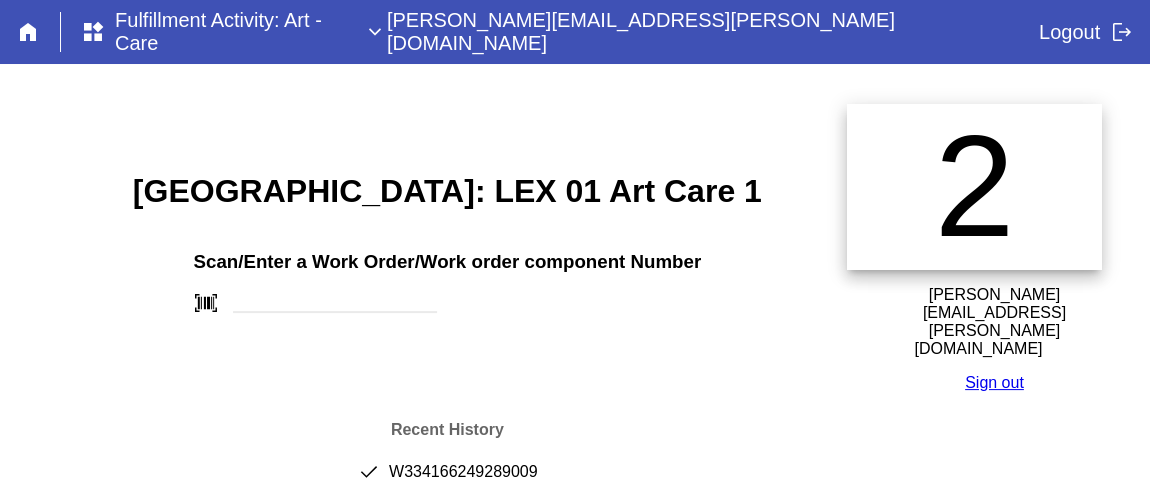 click on "[GEOGRAPHIC_DATA]: LEX 01 Art Care 1 Scan/Enter a Work Order/Work order component Number barcode_scanner Recent History done W334166249289009 done W152121797069076" at bounding box center (447, 346) 